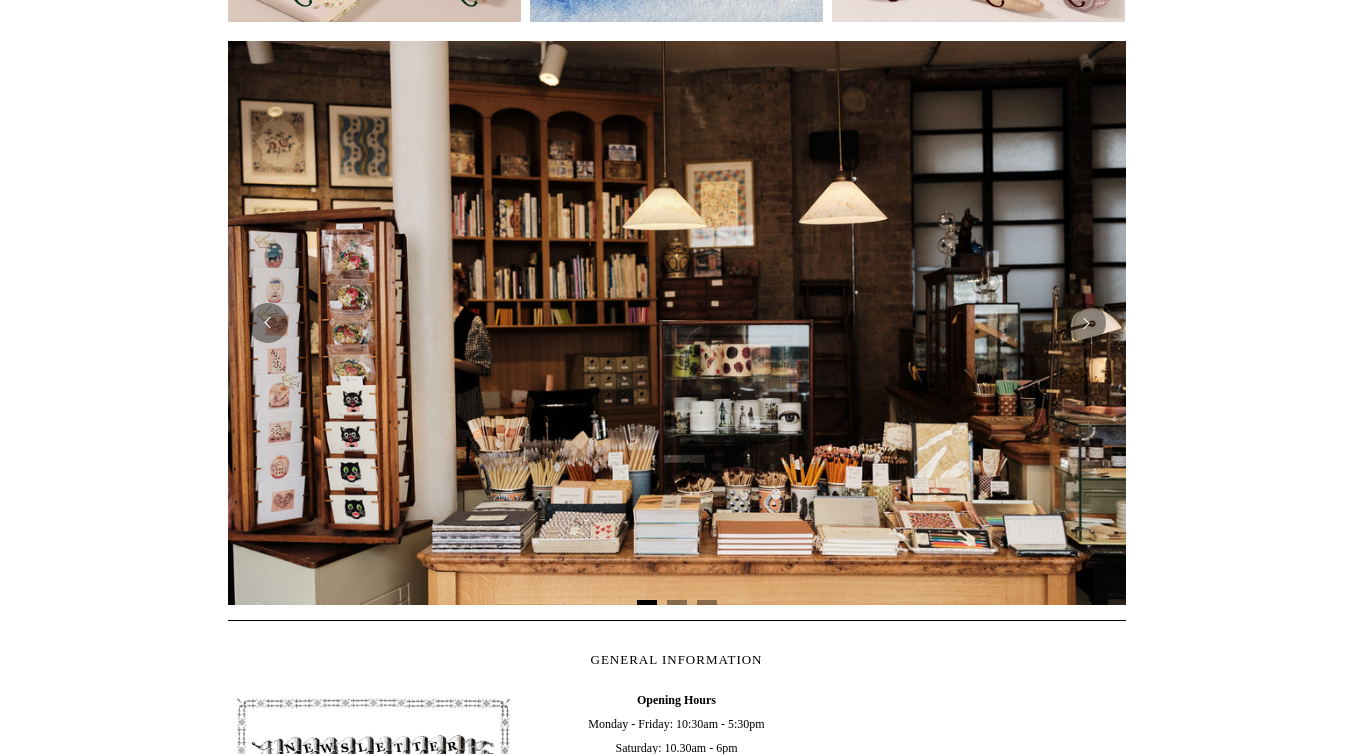 scroll, scrollTop: 622, scrollLeft: 0, axis: vertical 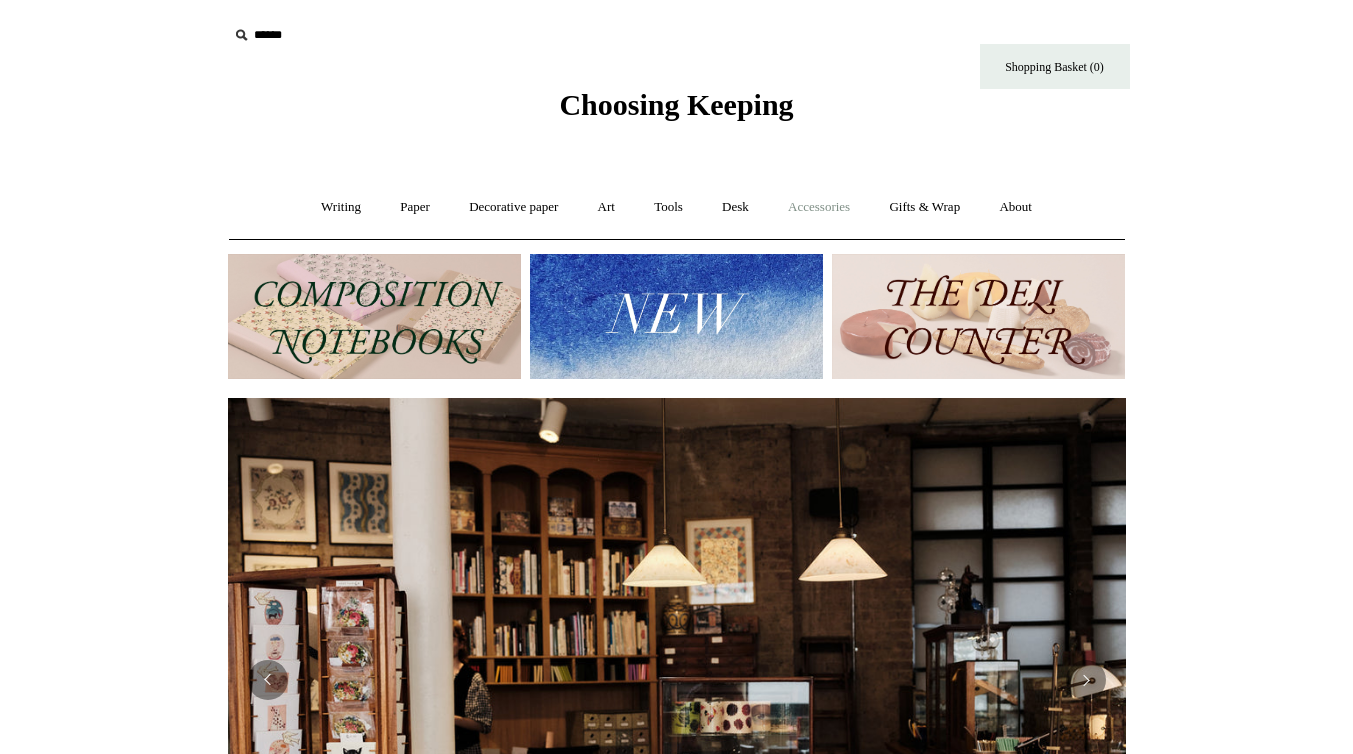 click on "Accessories +" at bounding box center [819, 207] 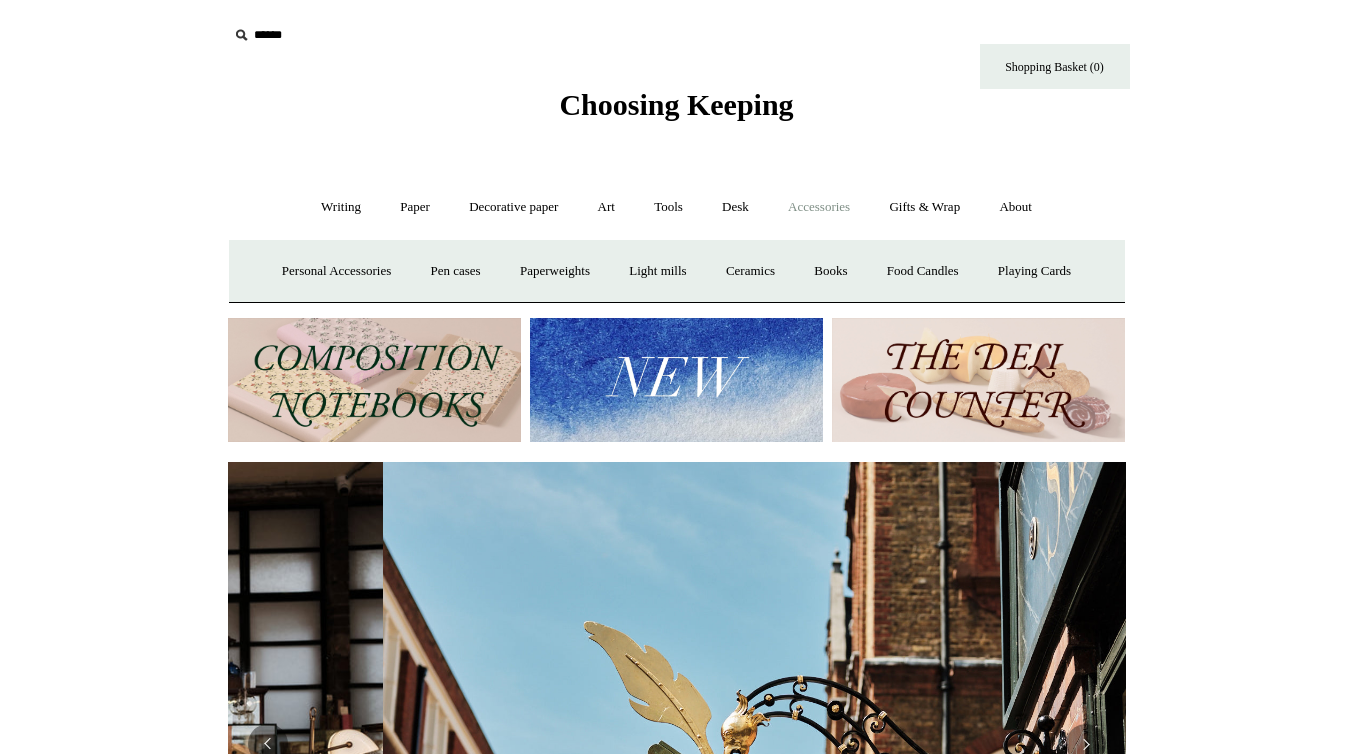 scroll, scrollTop: 0, scrollLeft: 898, axis: horizontal 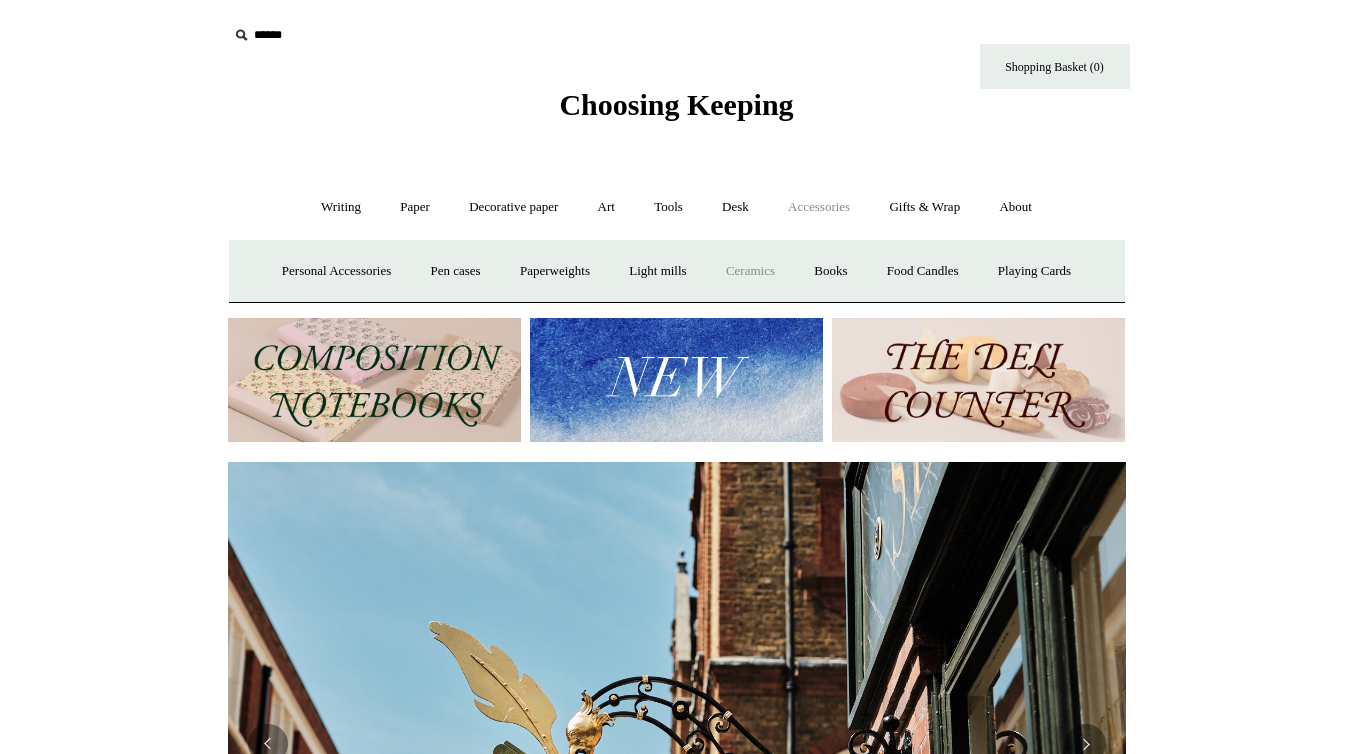 click on "Ceramics  +" at bounding box center [750, 271] 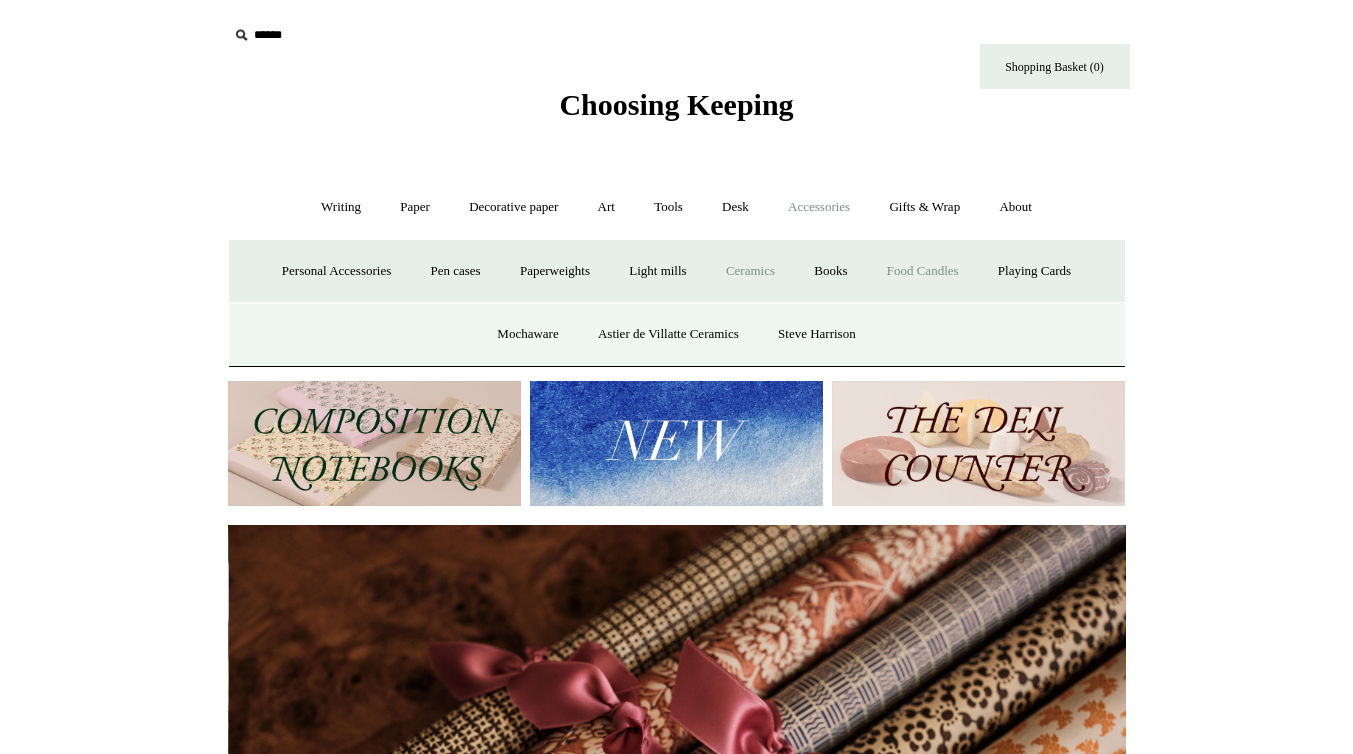 scroll, scrollTop: 0, scrollLeft: 1796, axis: horizontal 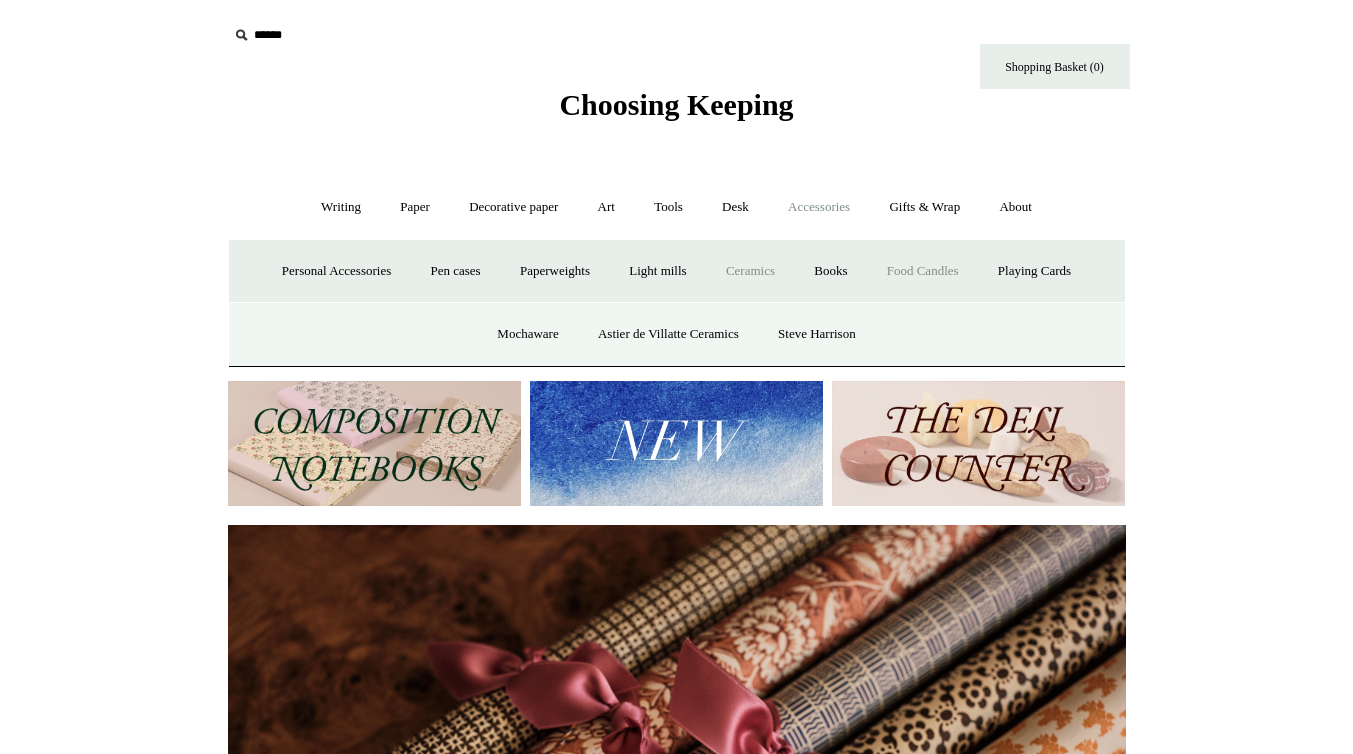 click on "Food Candles" at bounding box center (923, 271) 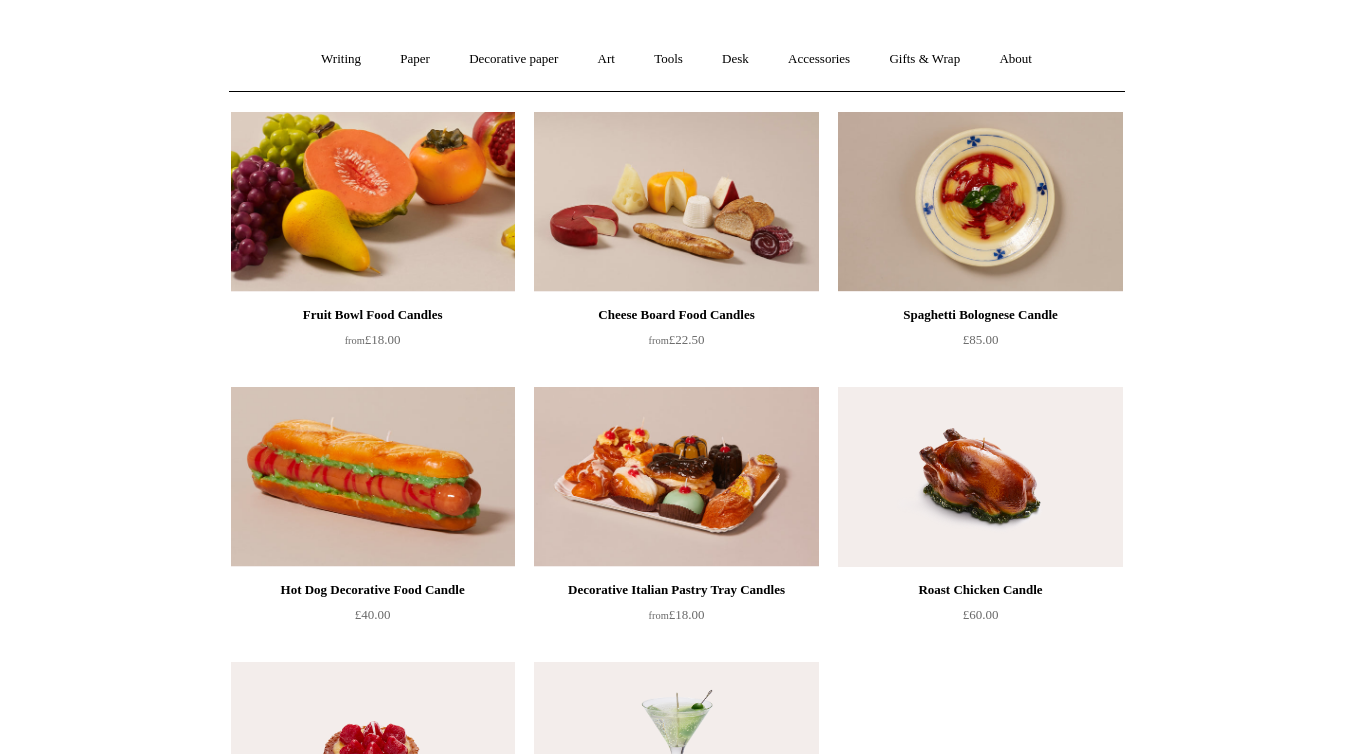 scroll, scrollTop: 0, scrollLeft: 0, axis: both 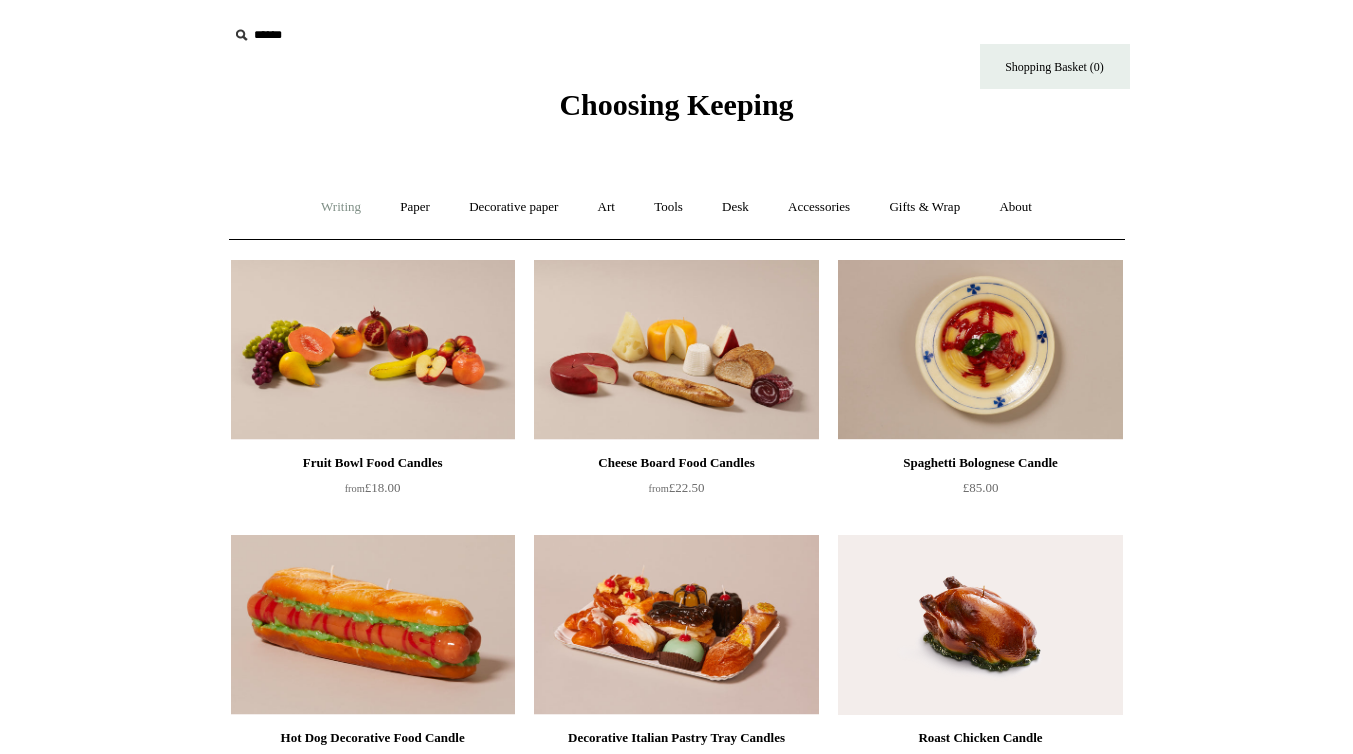 click on "Writing +" at bounding box center [341, 207] 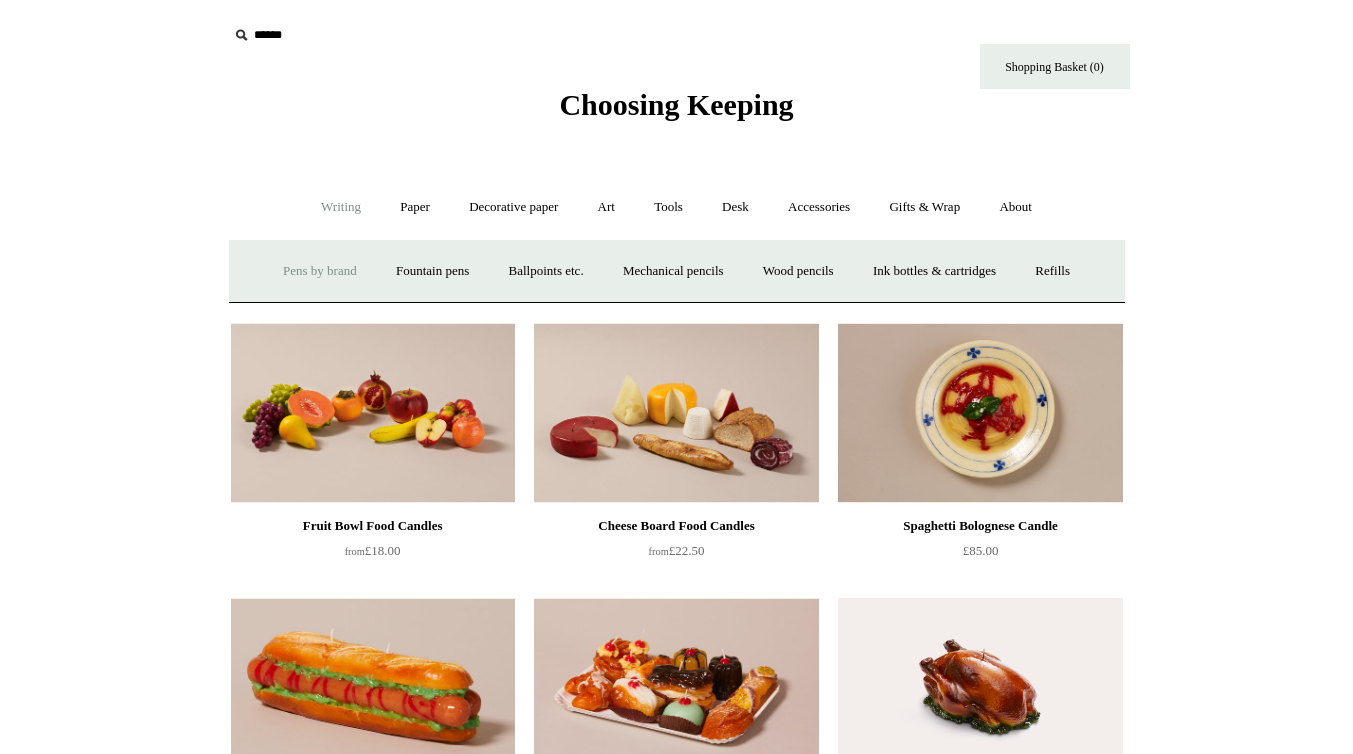 click on "Pens by brand +" at bounding box center (320, 271) 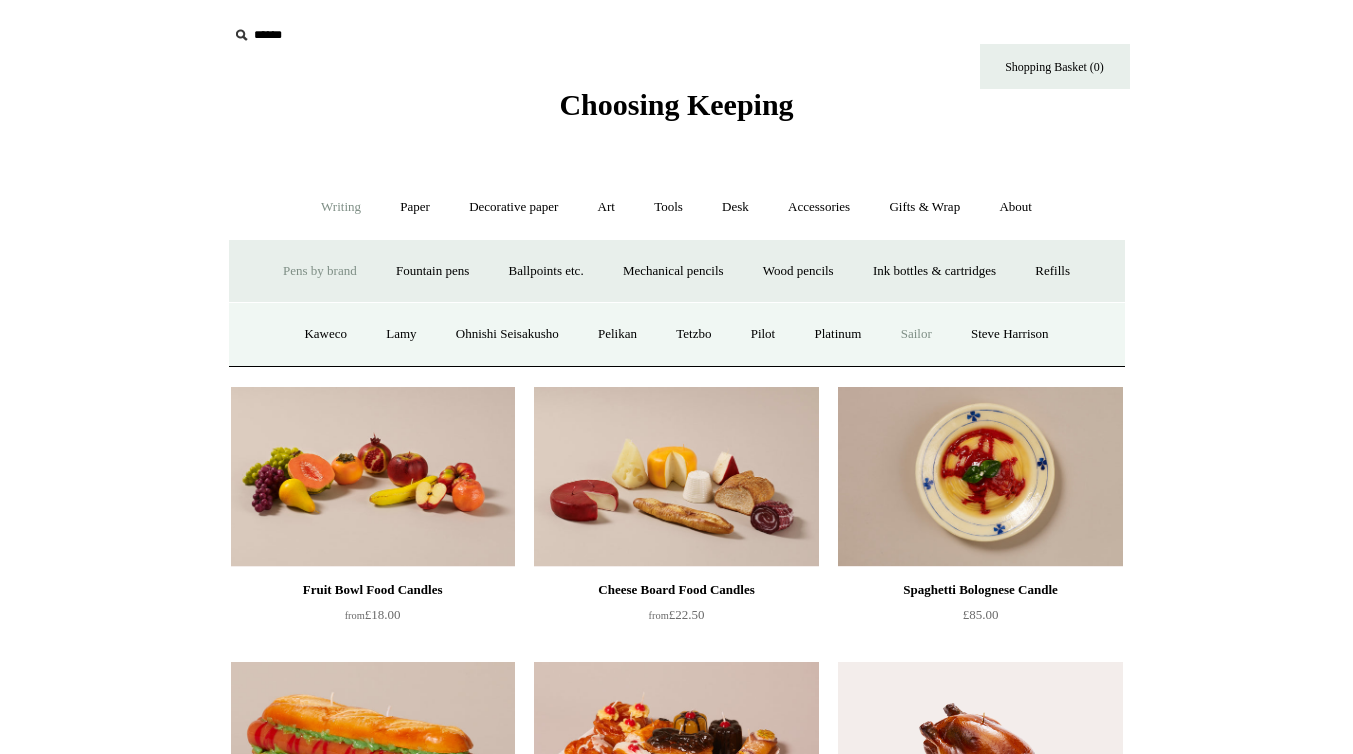 click on "Sailor" at bounding box center [916, 334] 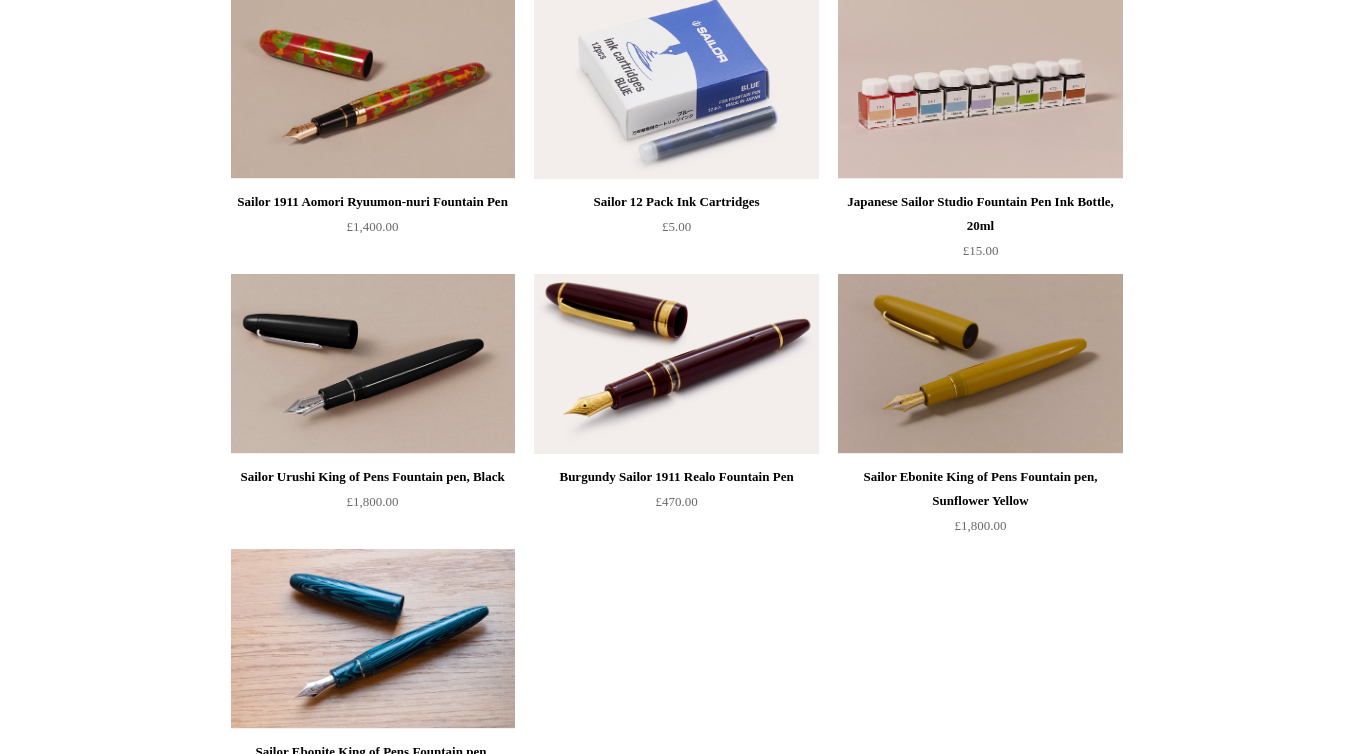 scroll, scrollTop: 913, scrollLeft: 0, axis: vertical 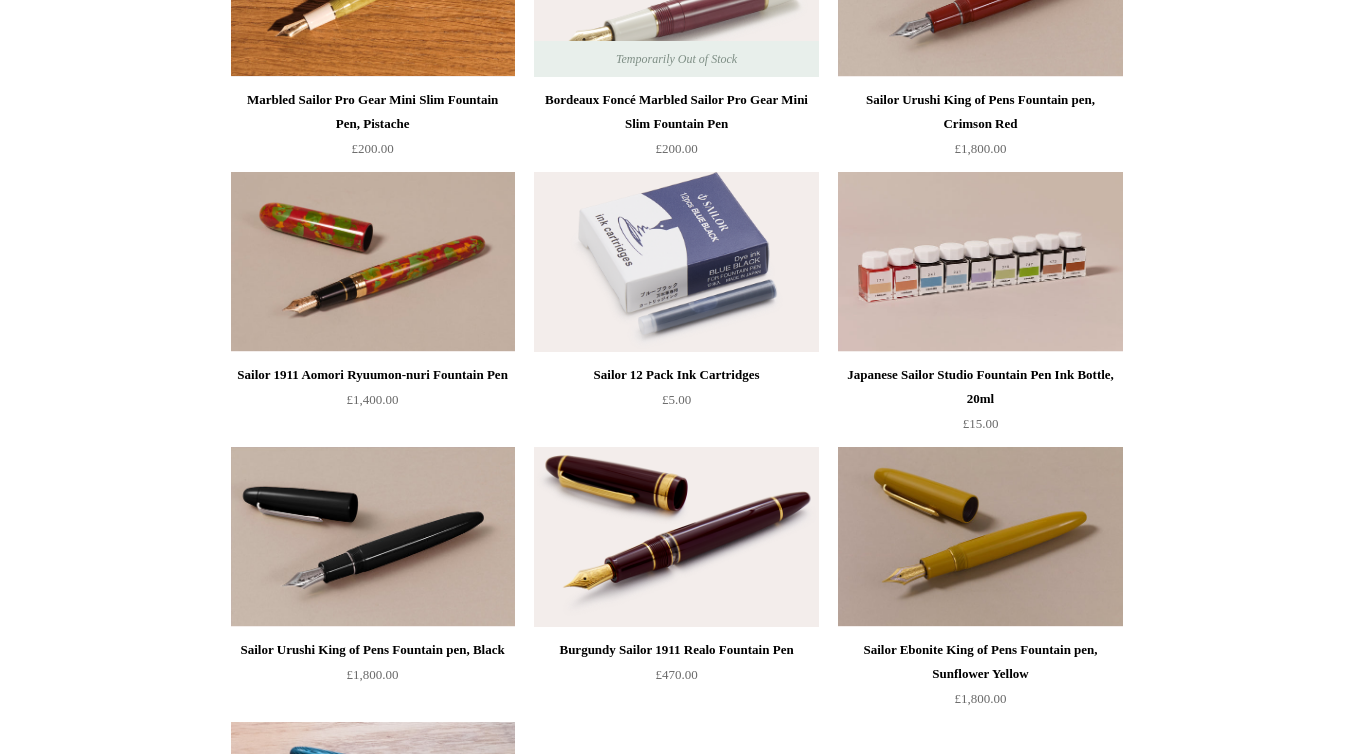 click at bounding box center (676, 262) 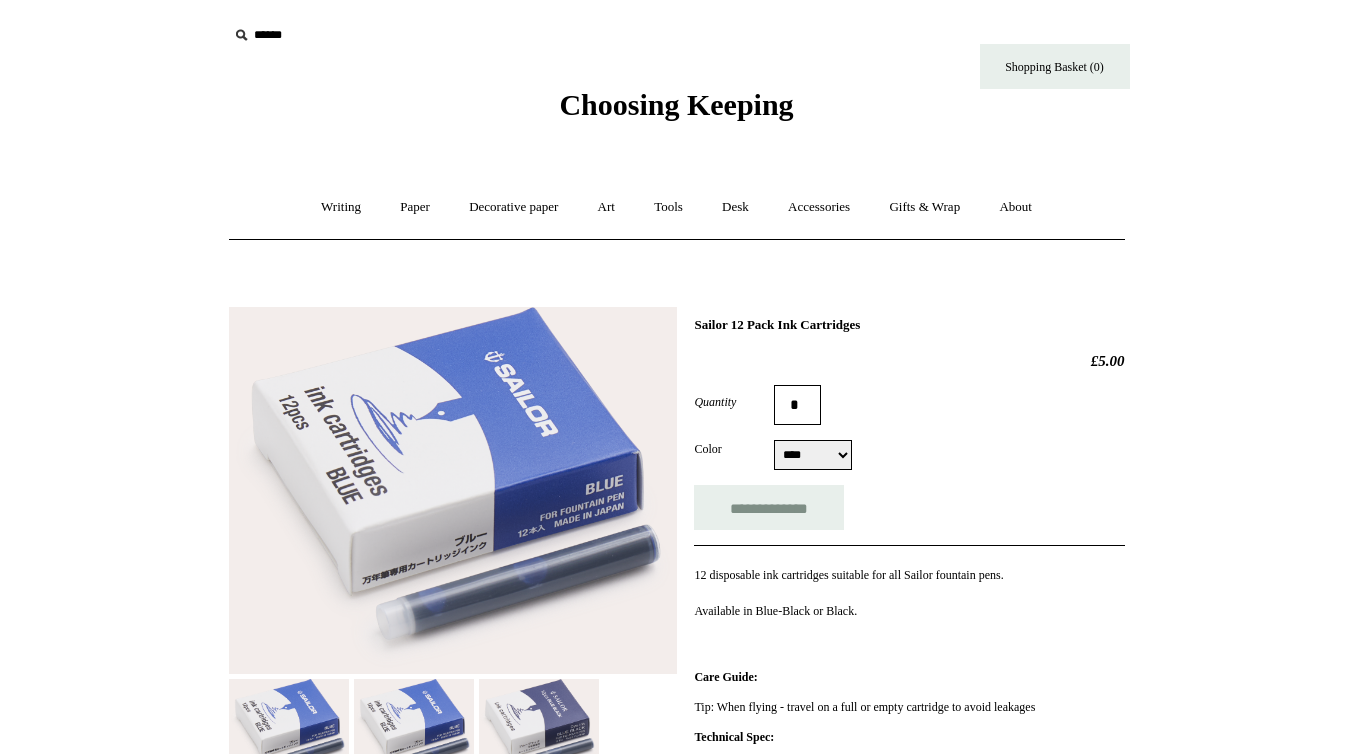 scroll, scrollTop: 149, scrollLeft: 0, axis: vertical 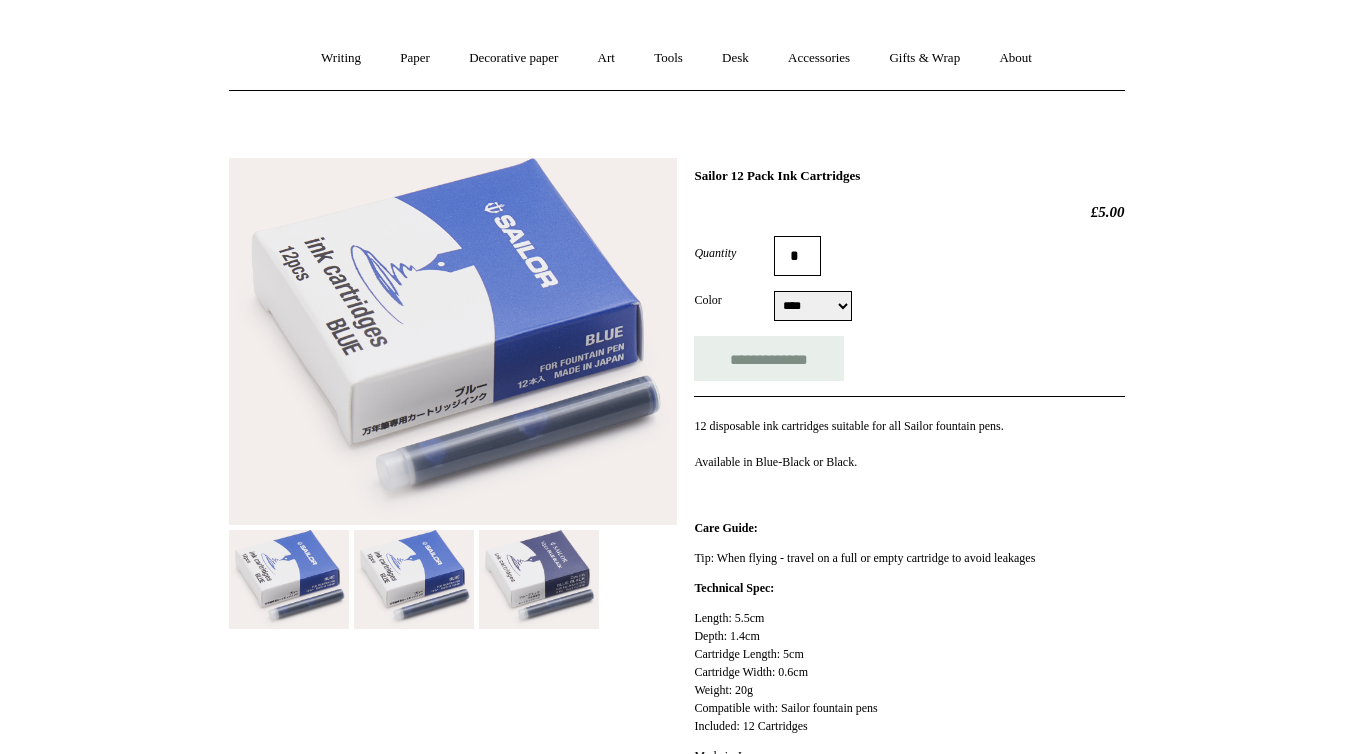 click on "**********" at bounding box center (813, 306) 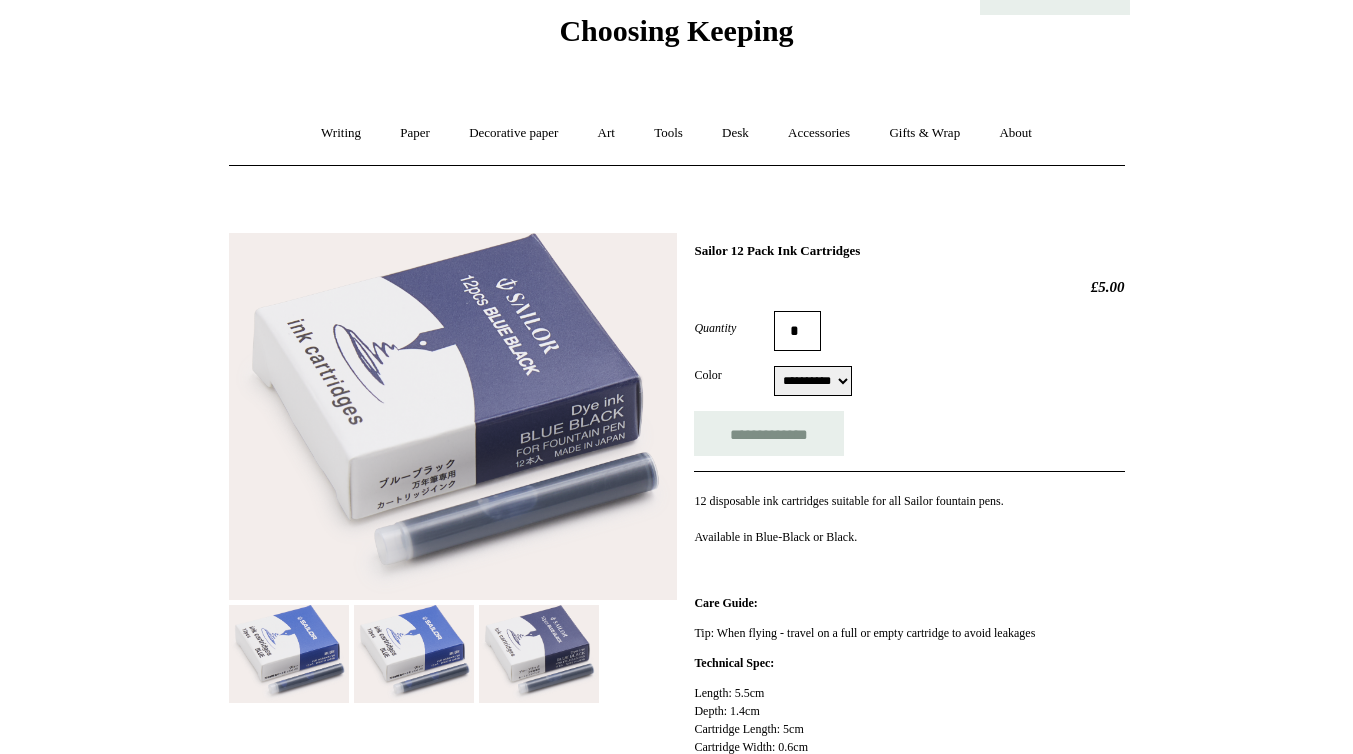 scroll, scrollTop: 0, scrollLeft: 0, axis: both 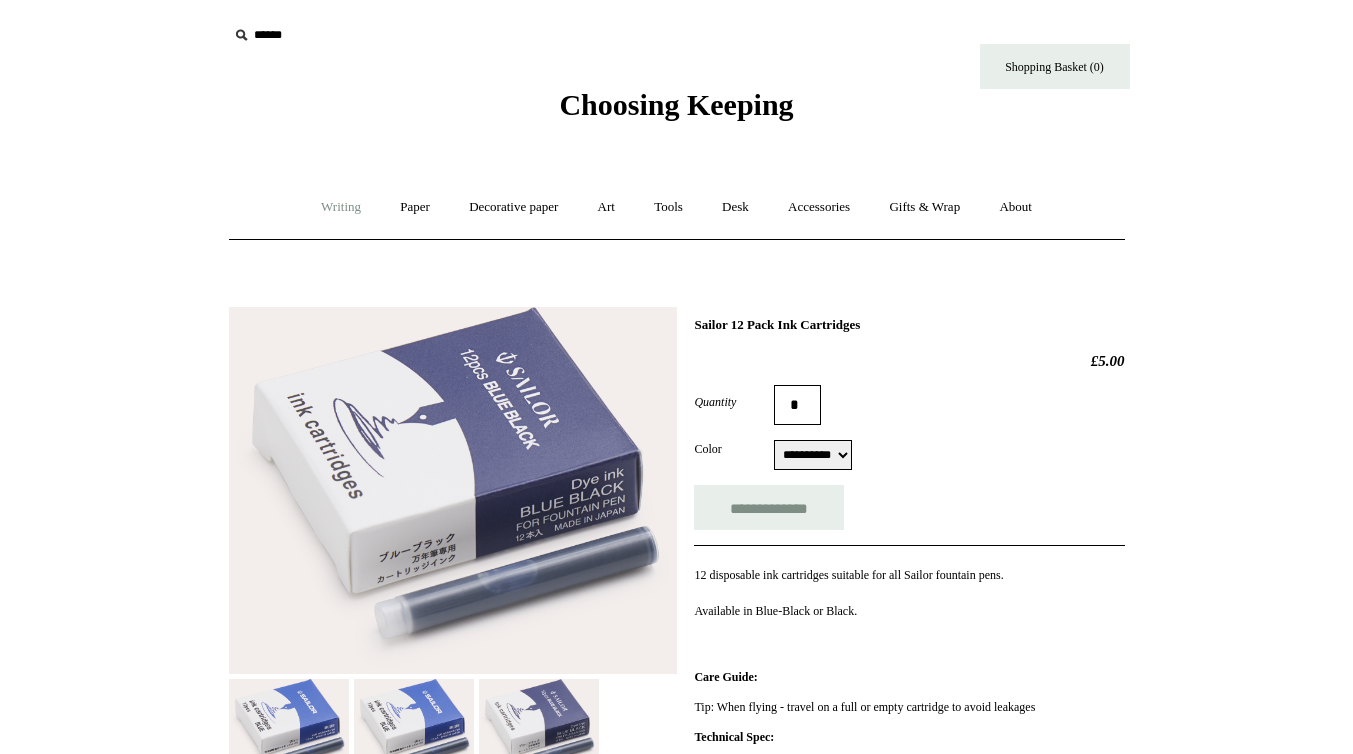 click on "Writing +" at bounding box center (341, 207) 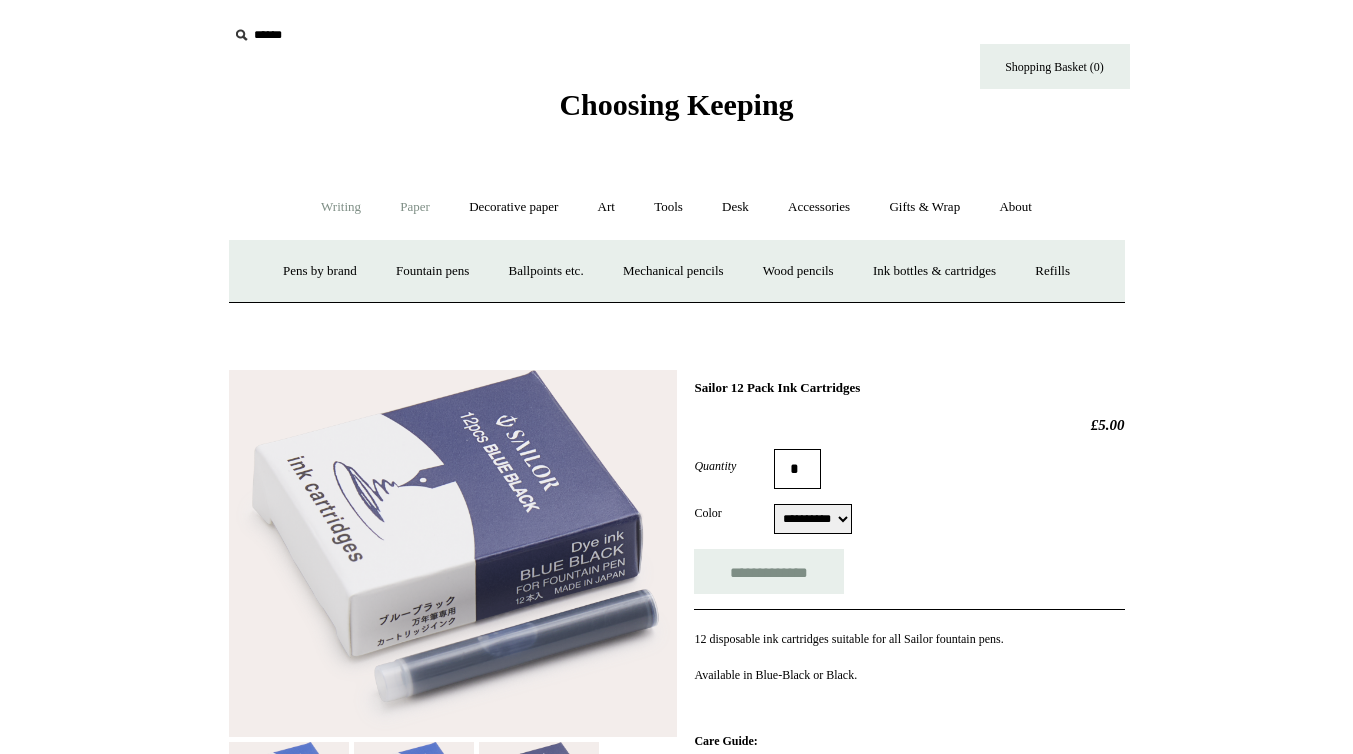 click on "Paper +" at bounding box center (415, 207) 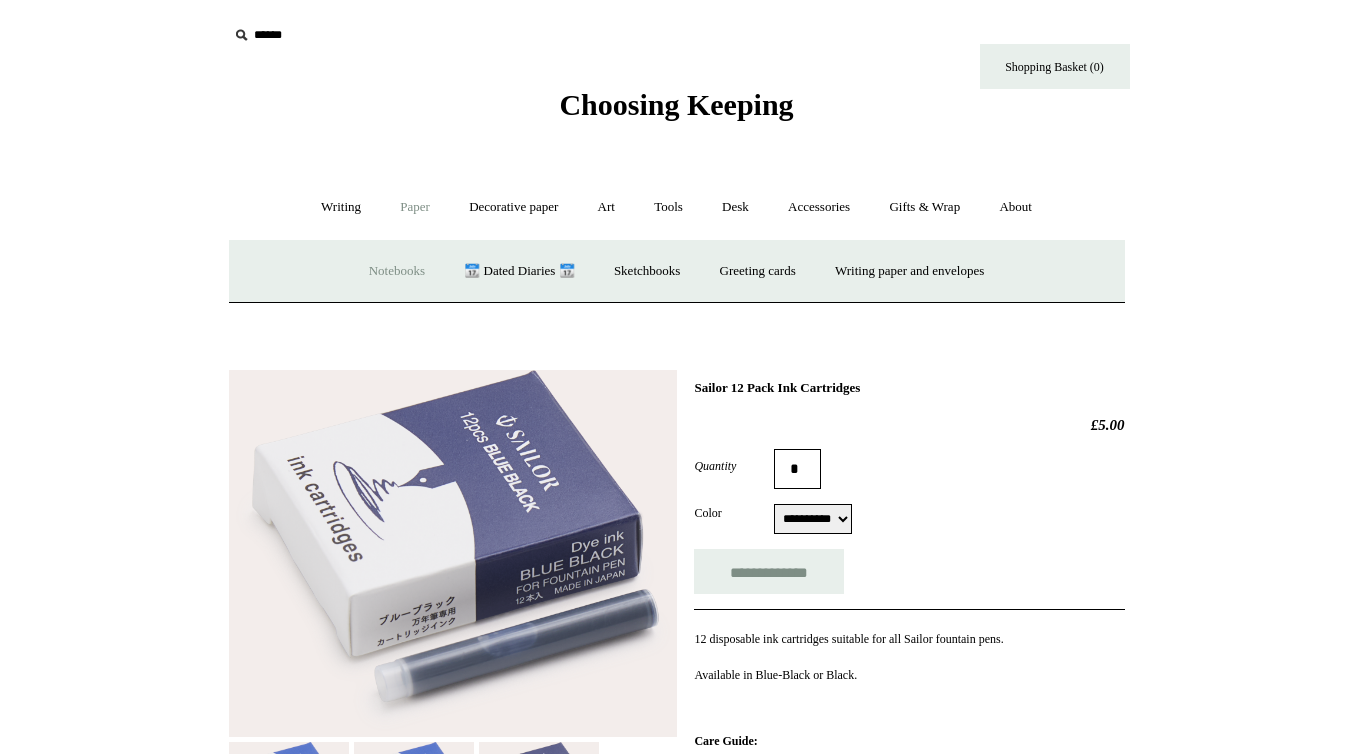 click on "Notebooks +" at bounding box center (397, 271) 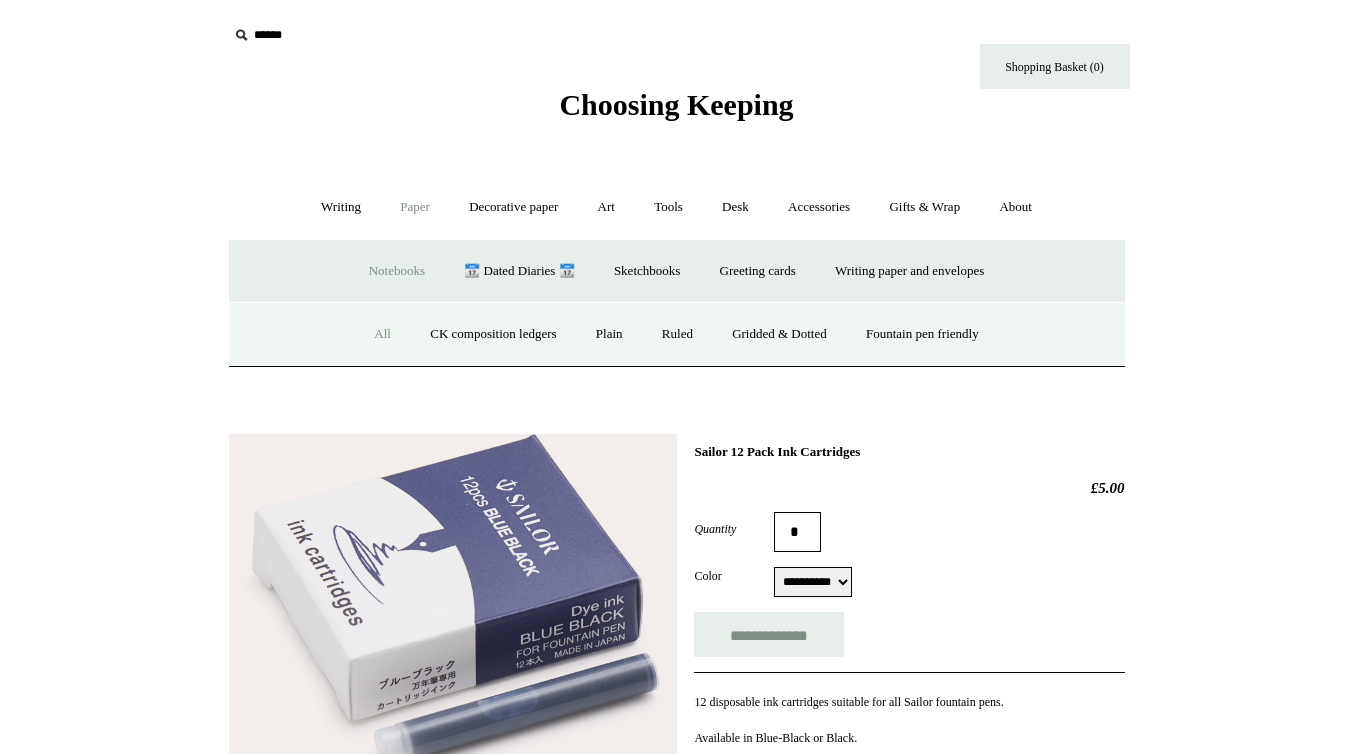 click on "All" at bounding box center [382, 334] 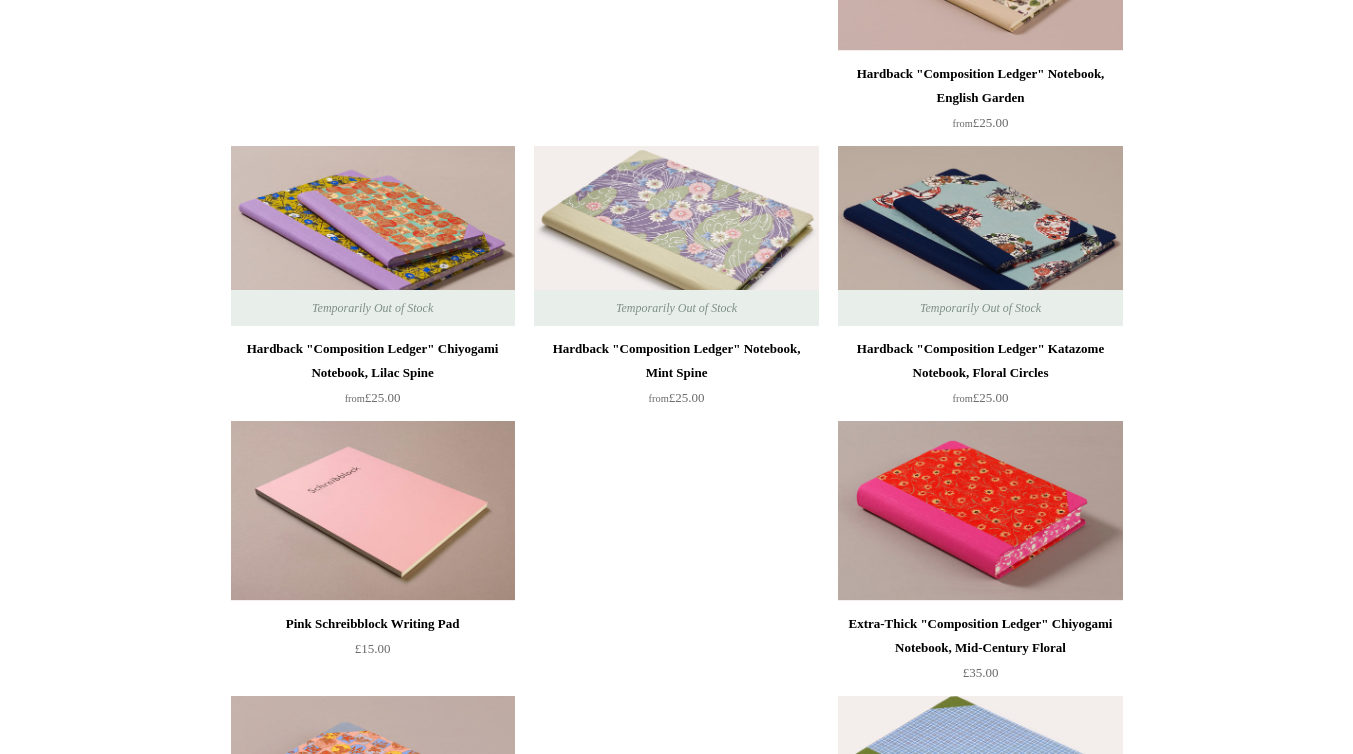 scroll, scrollTop: 1389, scrollLeft: 0, axis: vertical 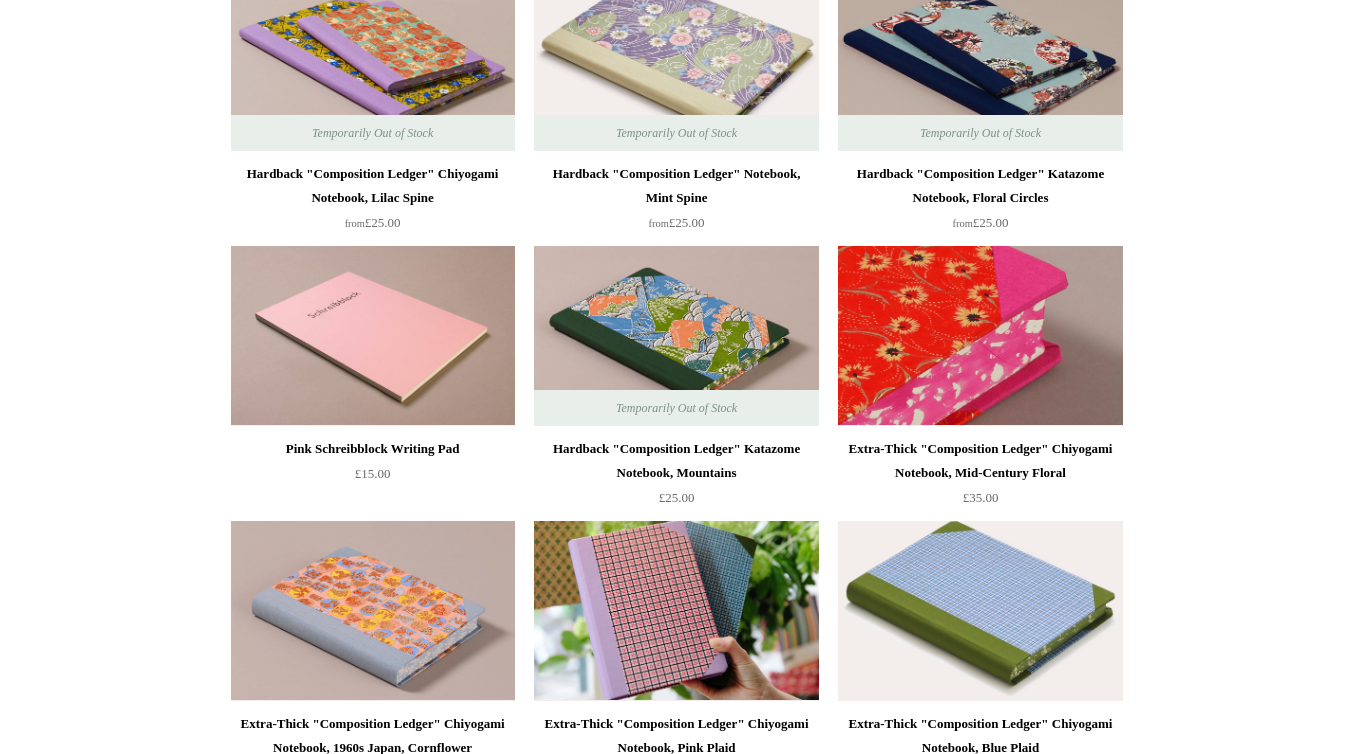 click at bounding box center (980, 336) 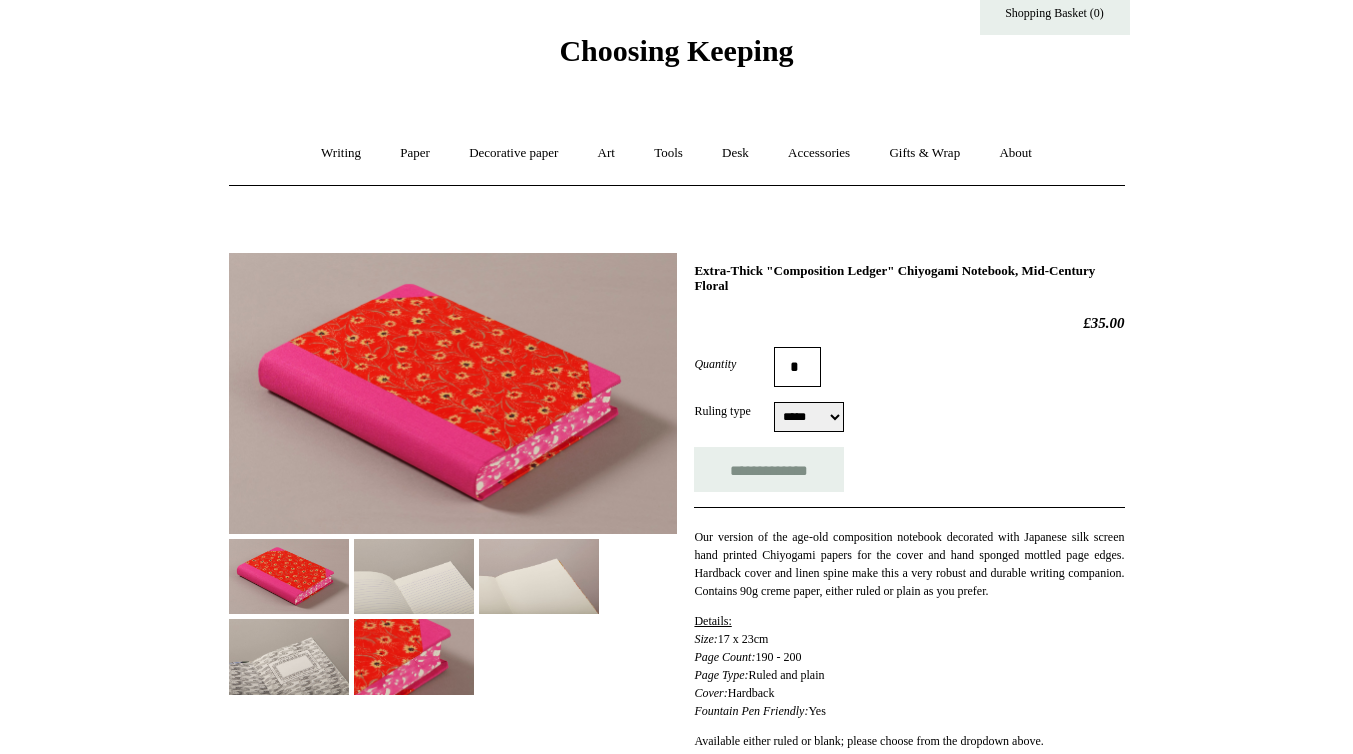 scroll, scrollTop: 106, scrollLeft: 0, axis: vertical 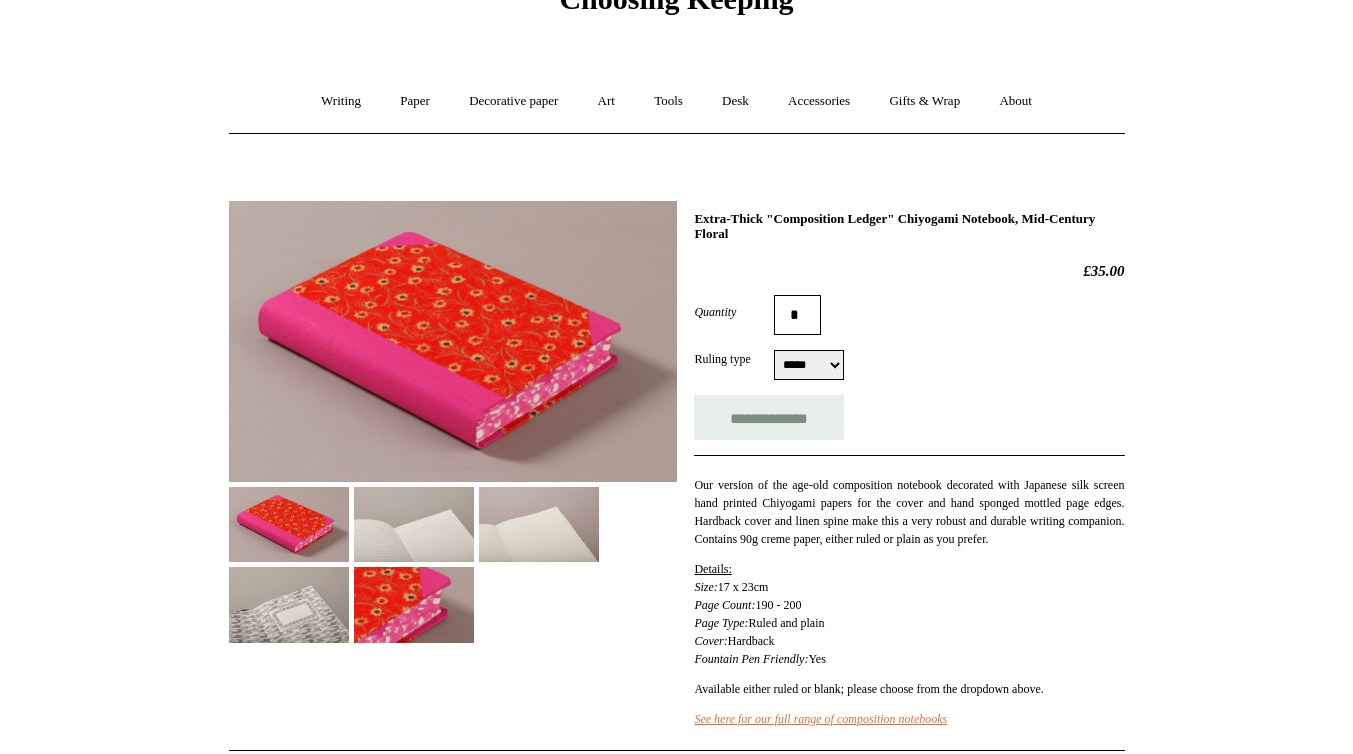 click at bounding box center (414, 524) 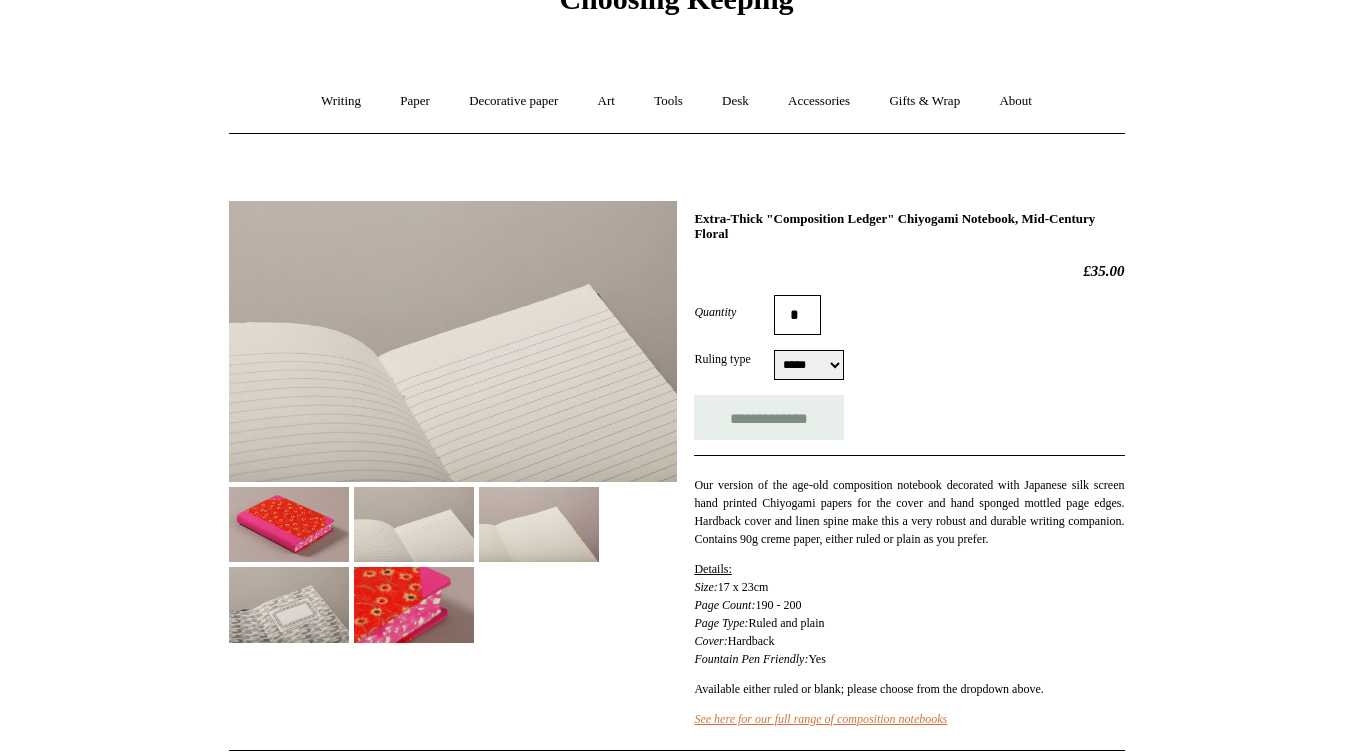 click at bounding box center (539, 524) 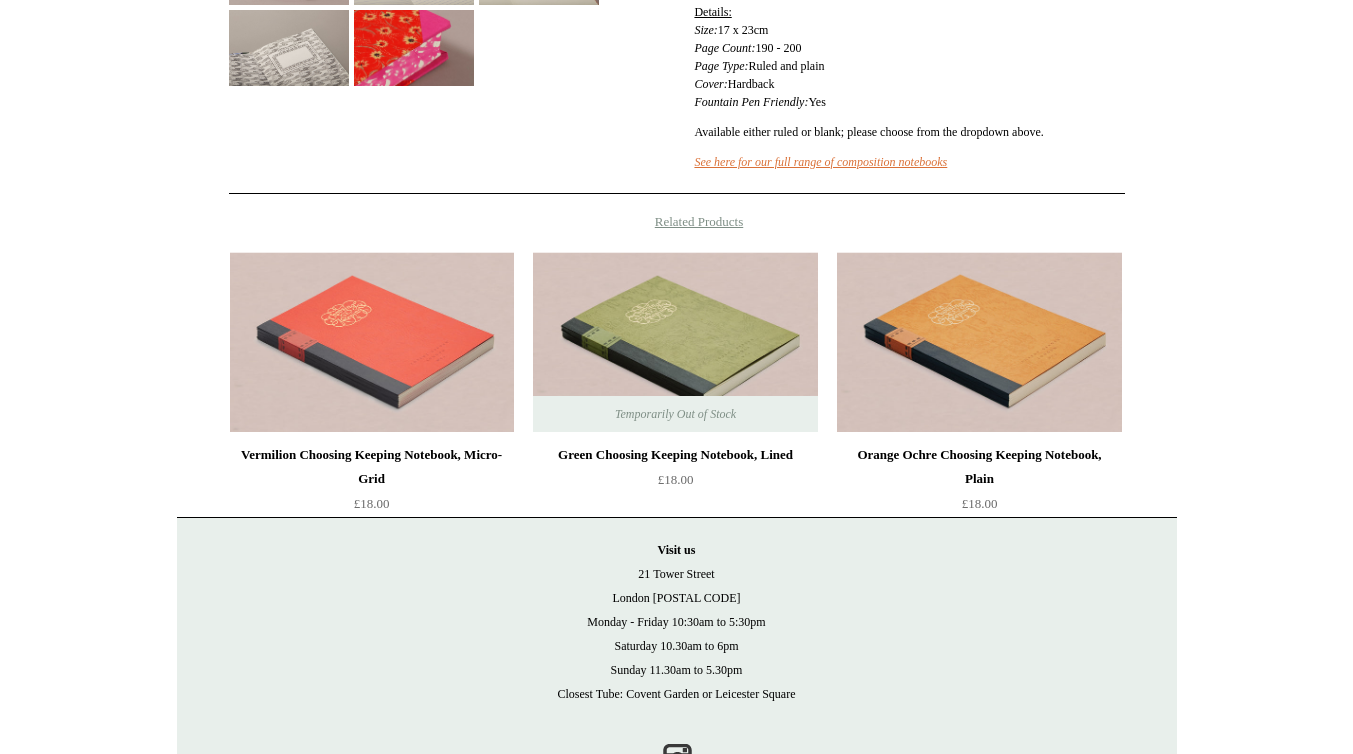 scroll, scrollTop: 0, scrollLeft: 0, axis: both 